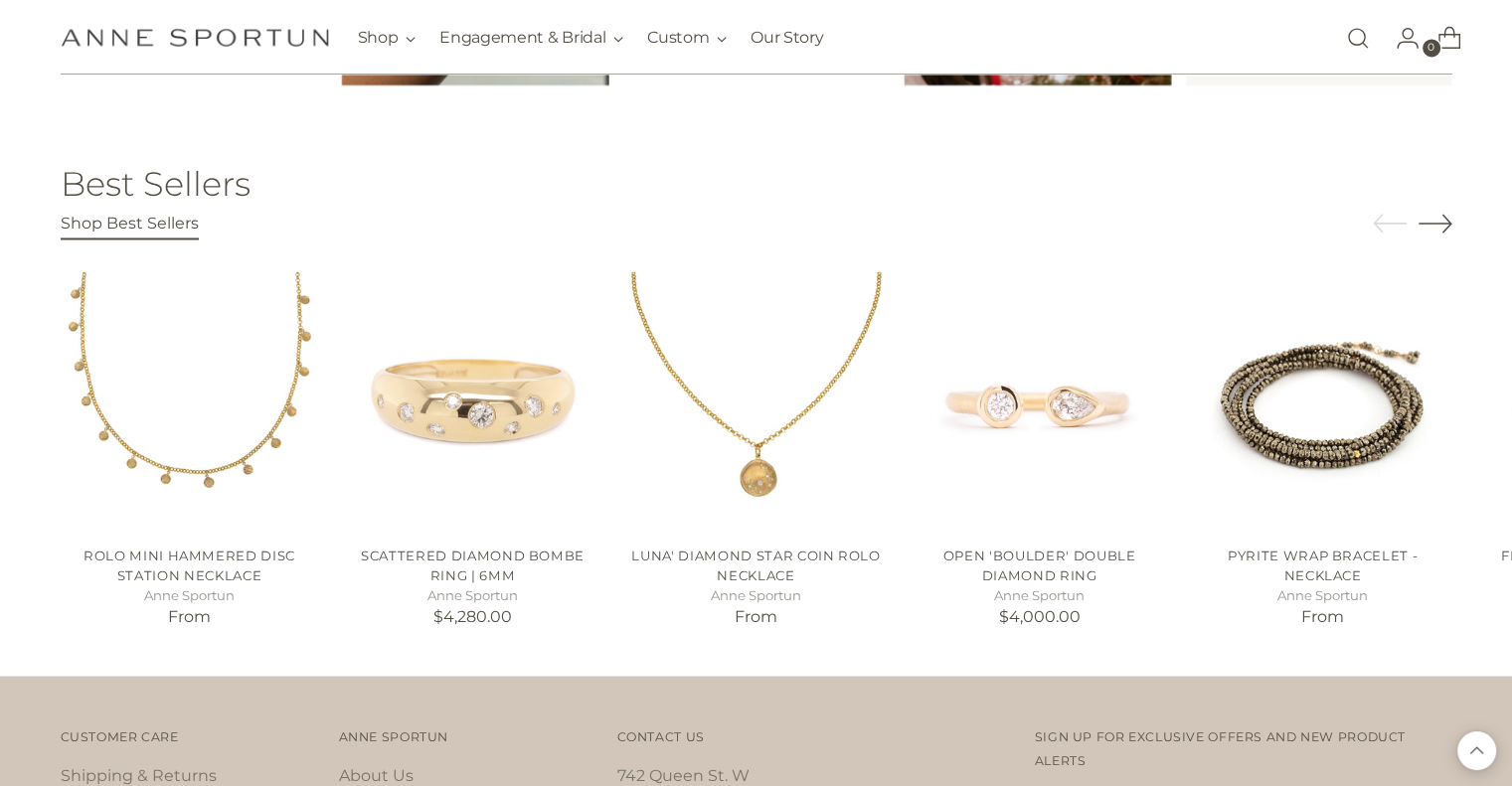 scroll, scrollTop: 3019, scrollLeft: 0, axis: vertical 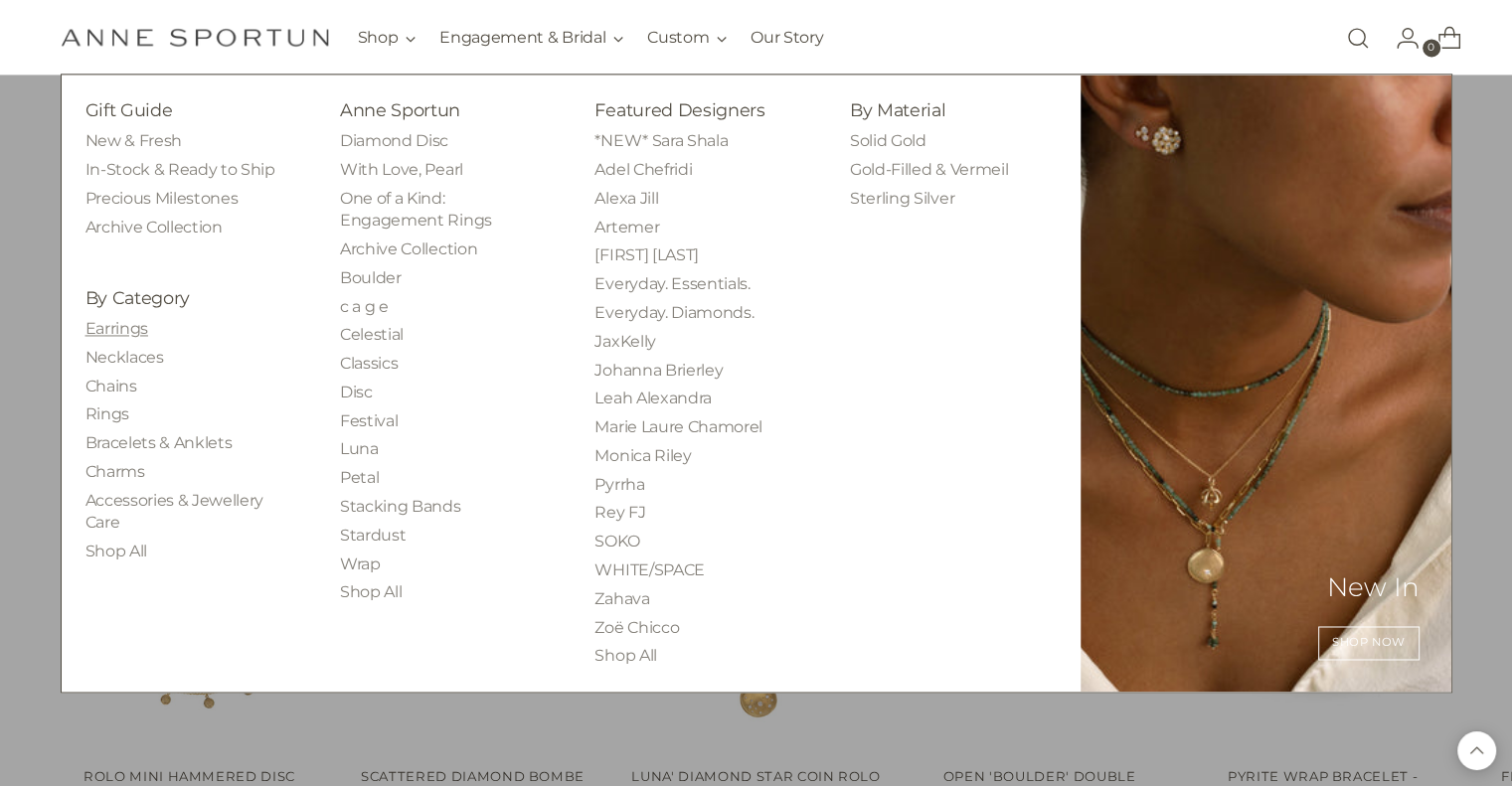 click on "Earrings" at bounding box center (116, 328) 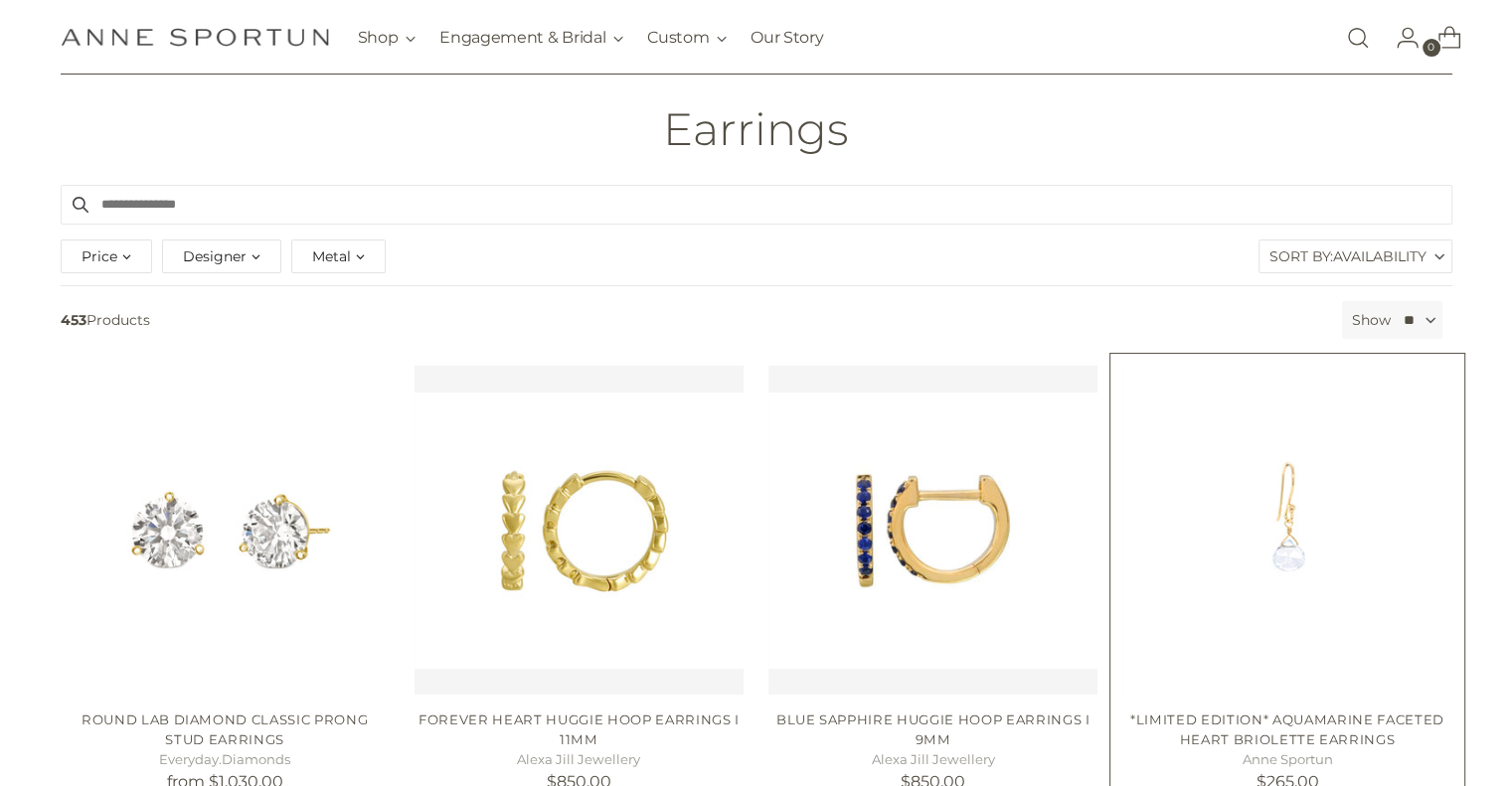 scroll, scrollTop: 0, scrollLeft: 0, axis: both 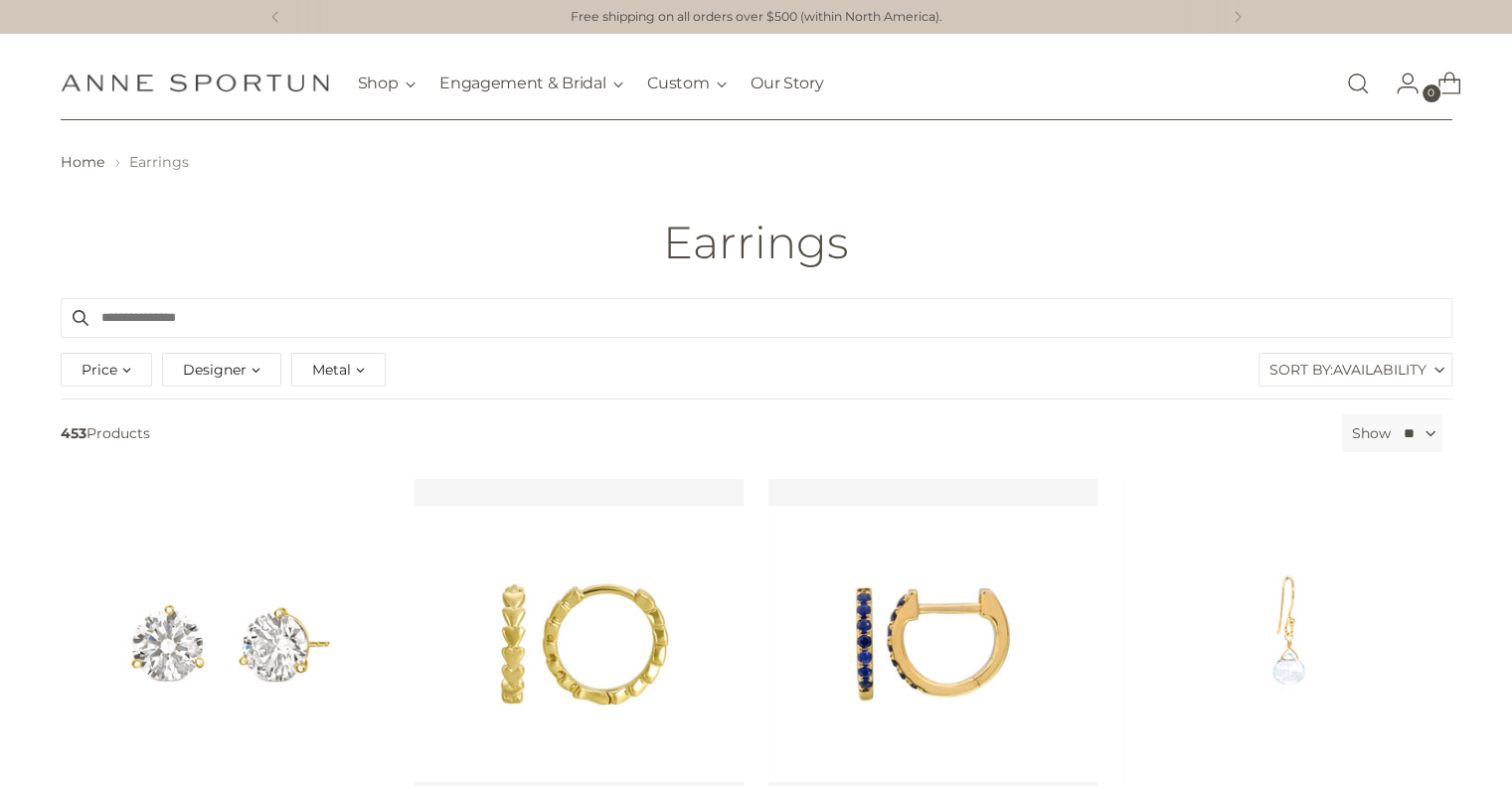 click on "Metal" at bounding box center (331, 370) 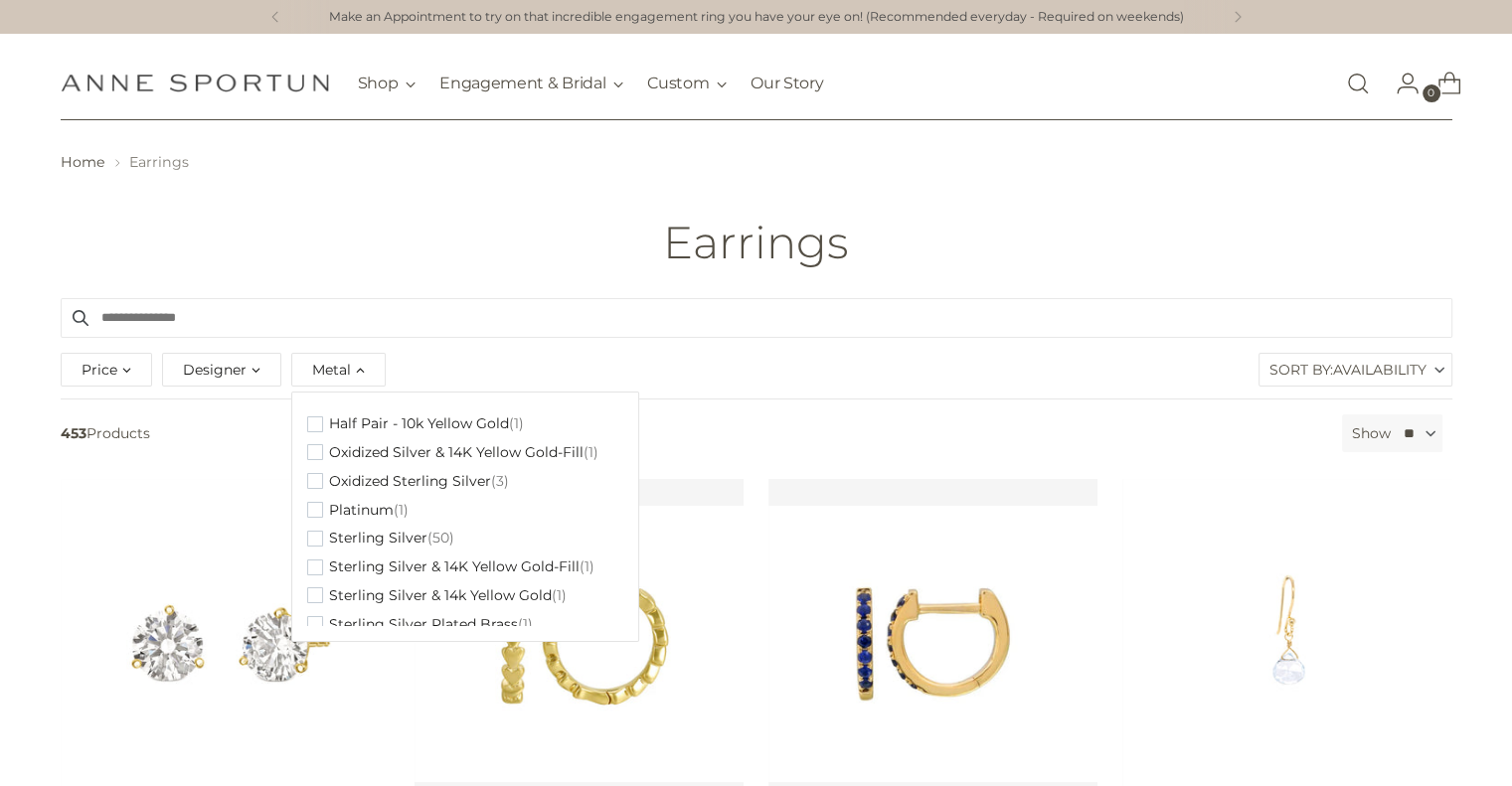 scroll, scrollTop: 828, scrollLeft: 0, axis: vertical 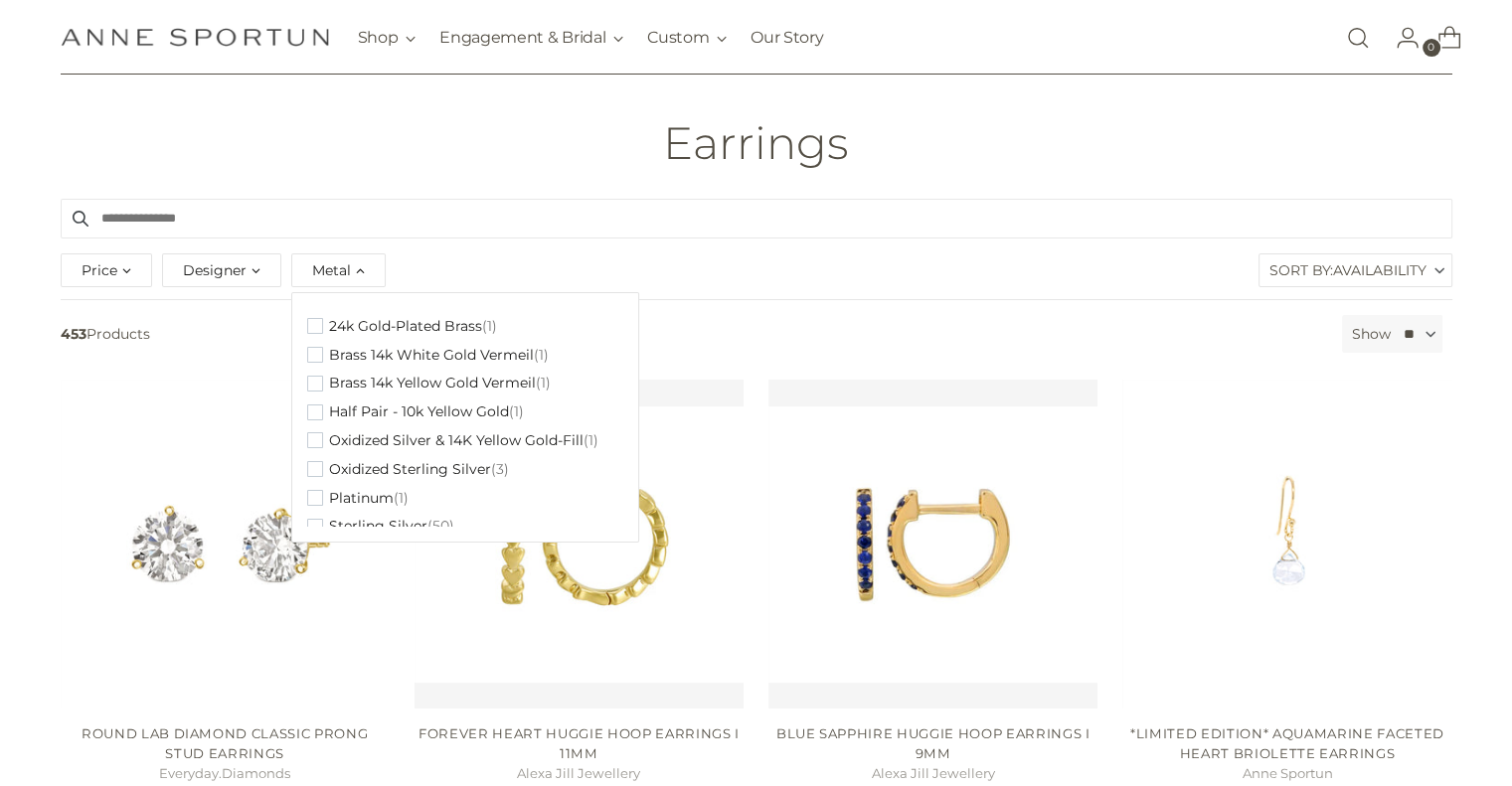 click at bounding box center (756, 219) 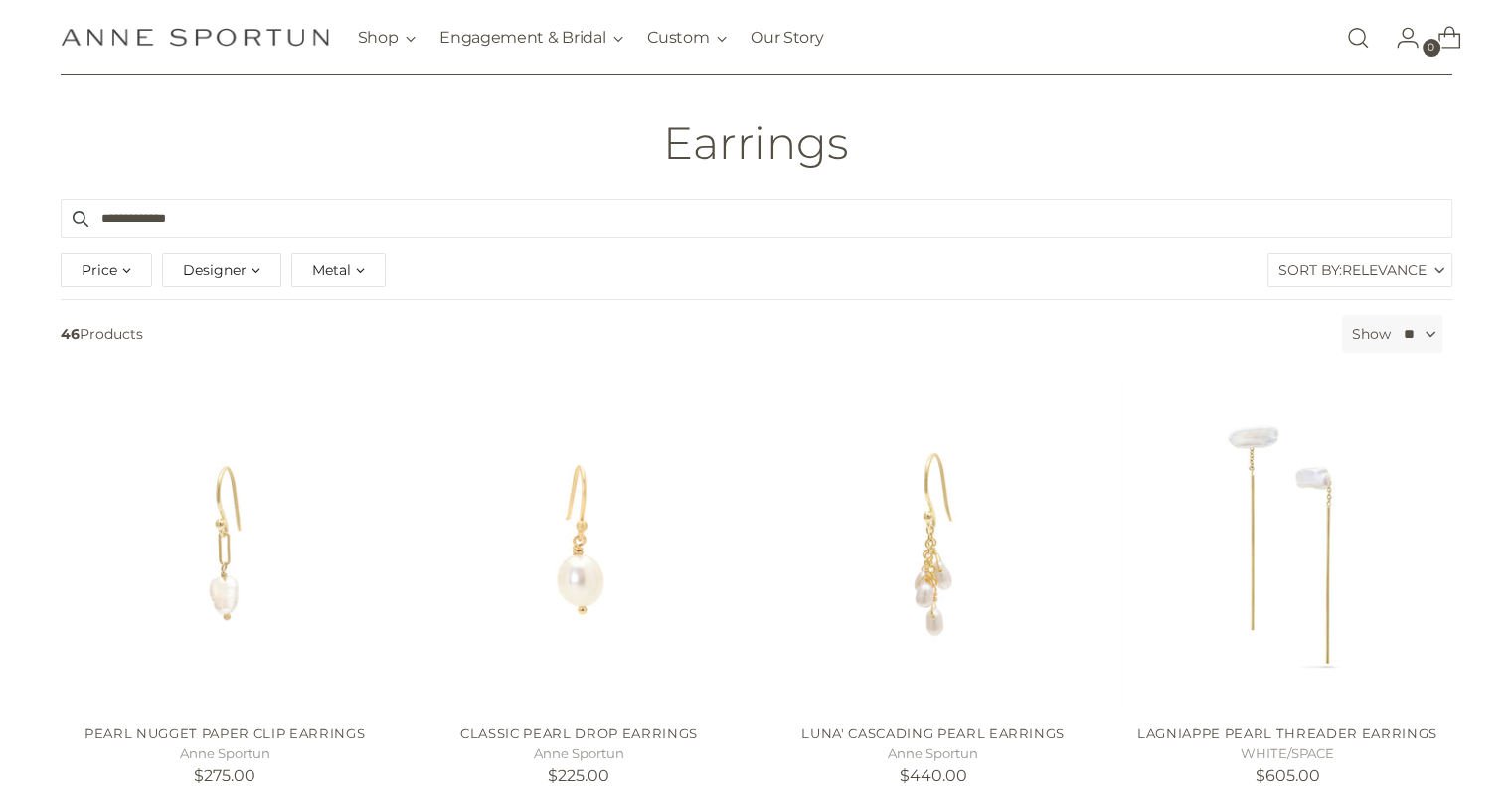 type on "**********" 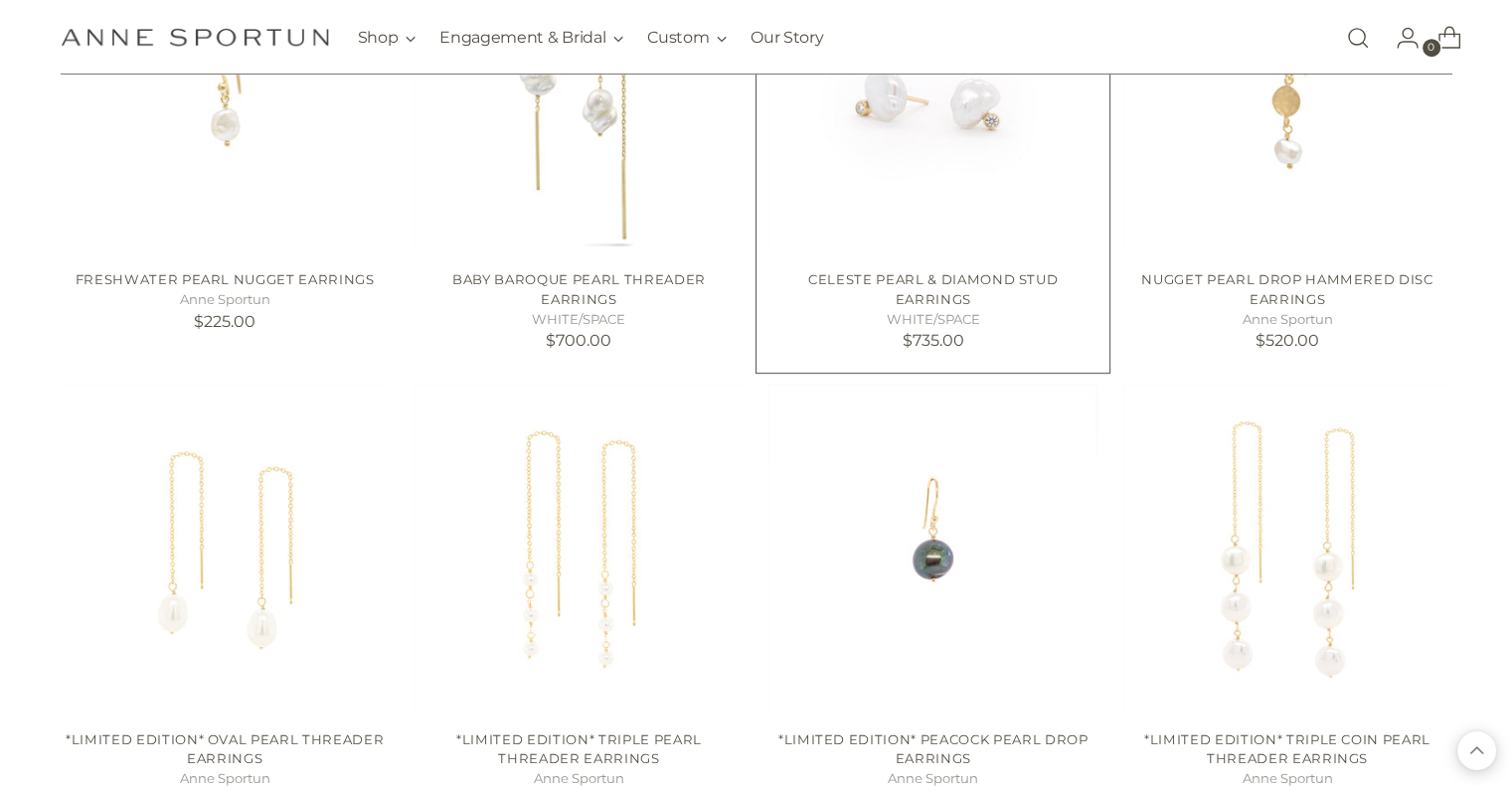 scroll, scrollTop: 1093, scrollLeft: 0, axis: vertical 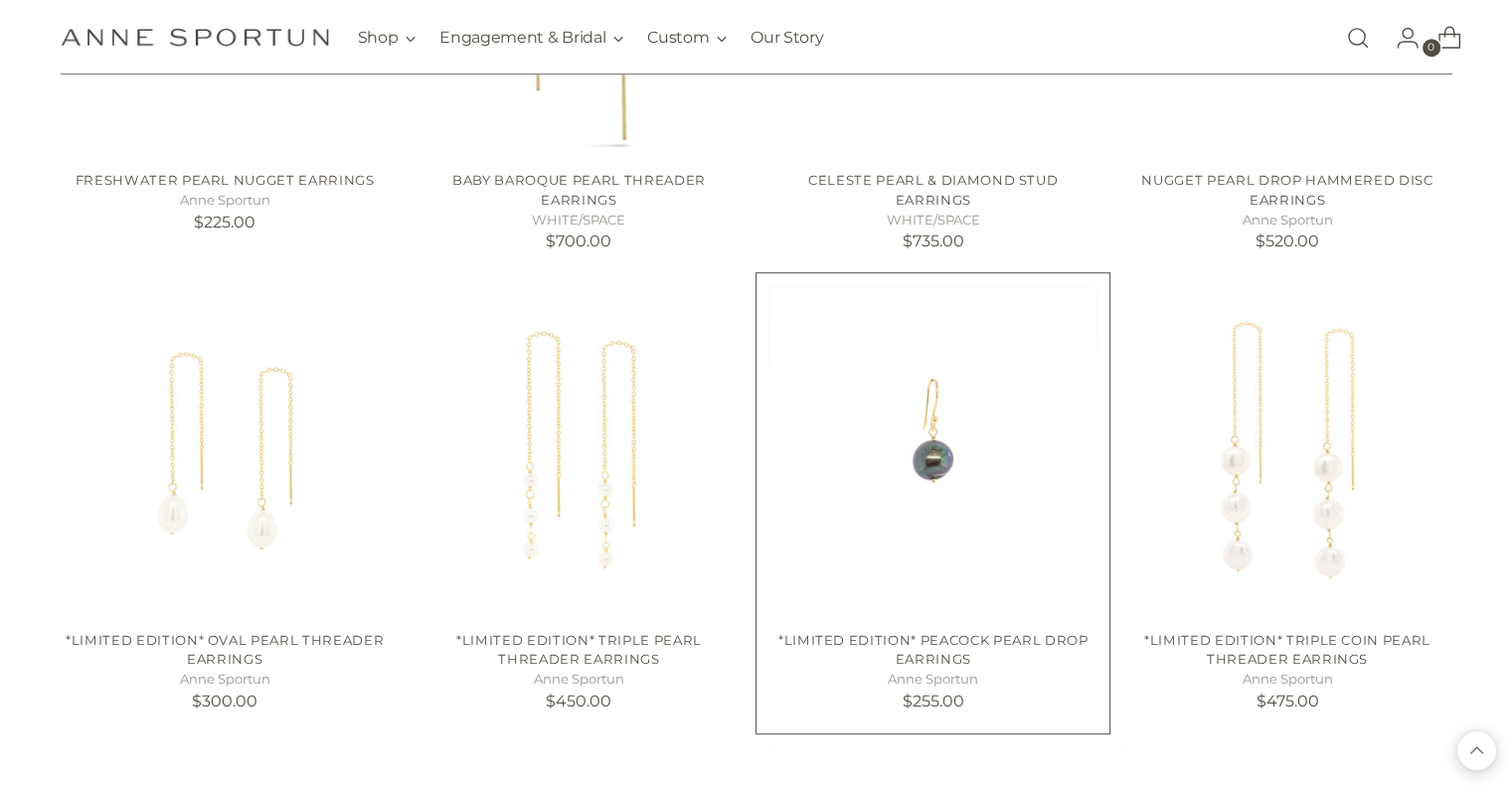 click at bounding box center (0, 0) 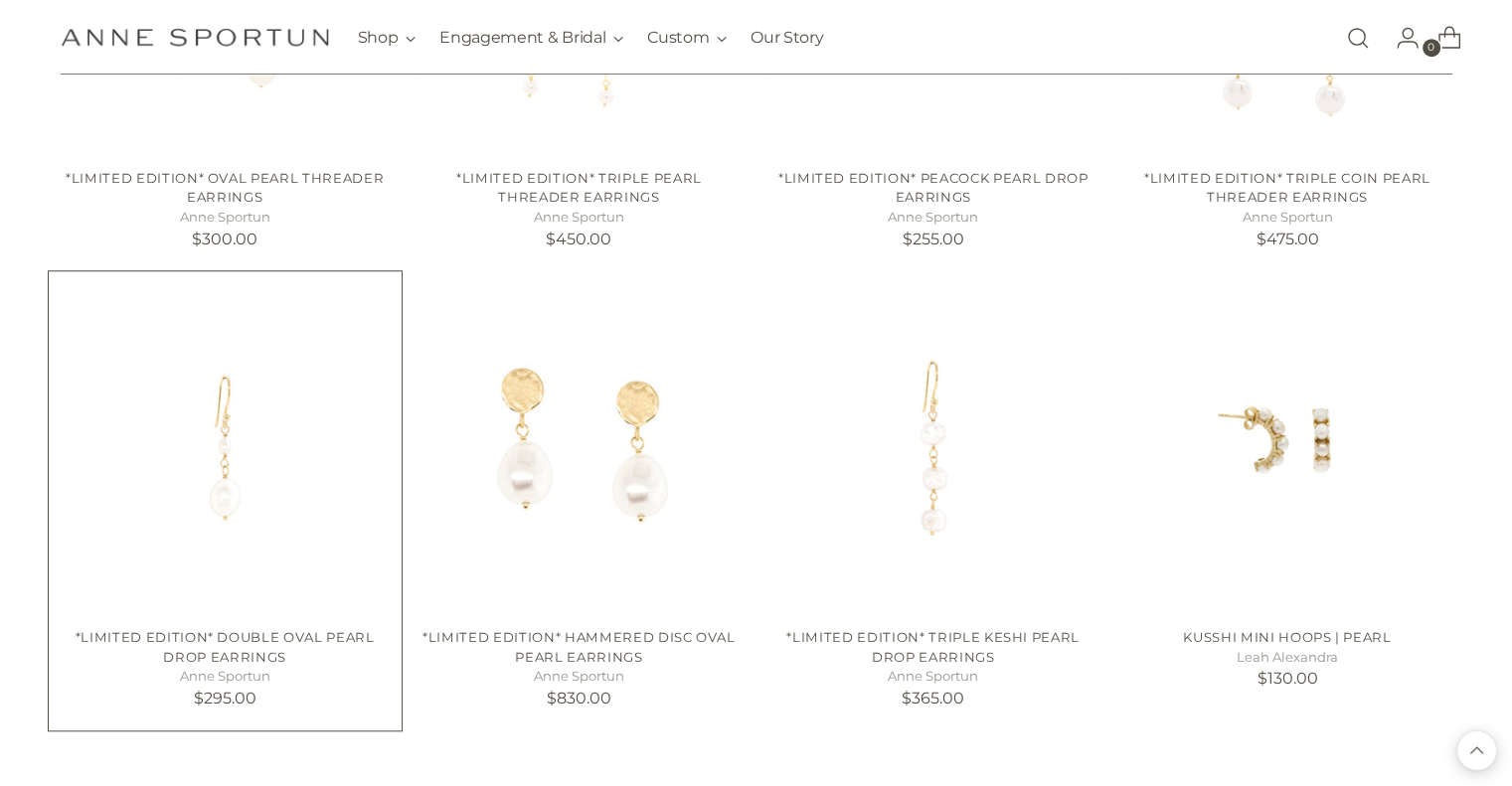 scroll, scrollTop: 1590, scrollLeft: 0, axis: vertical 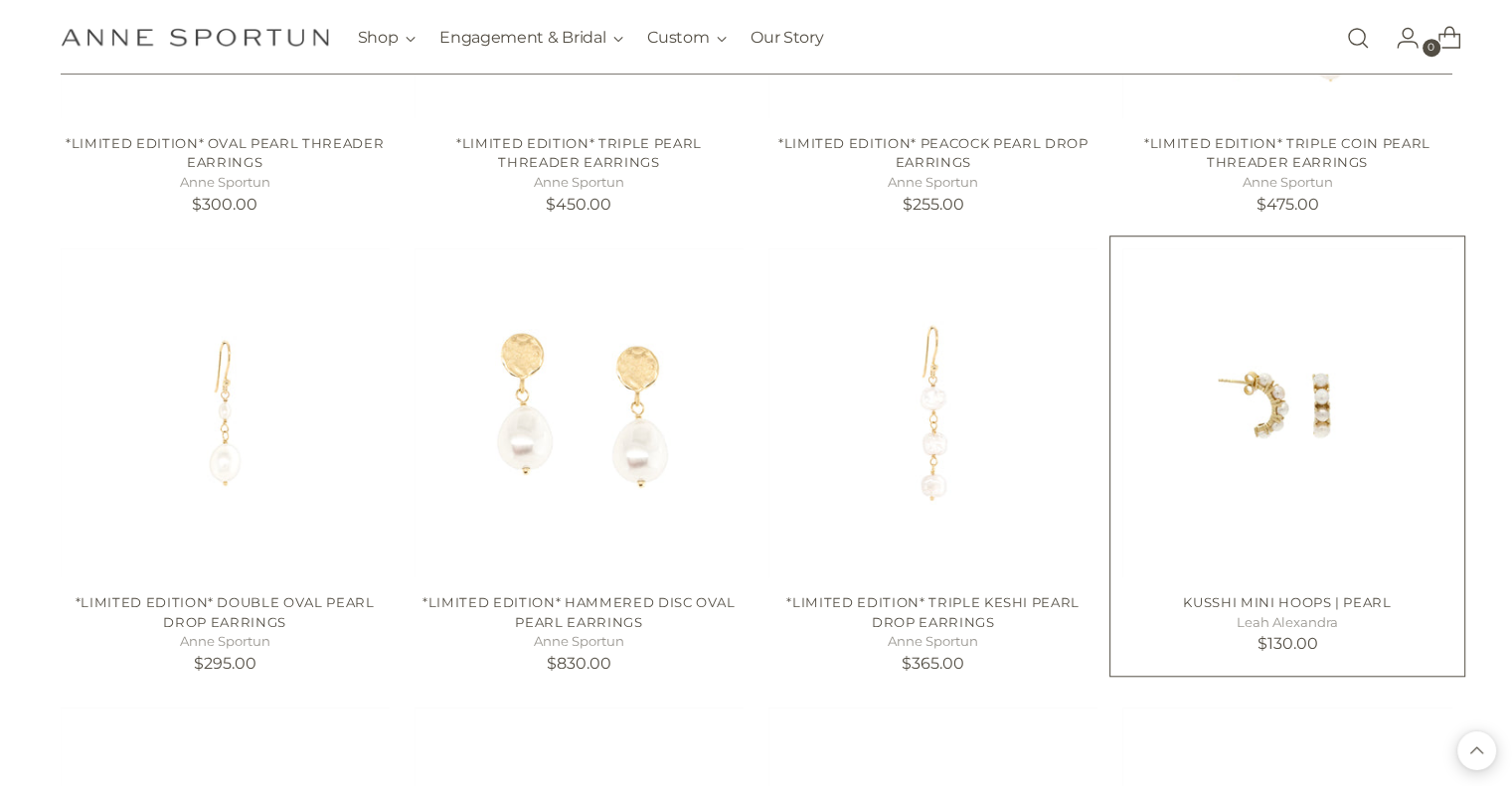 click at bounding box center (0, 0) 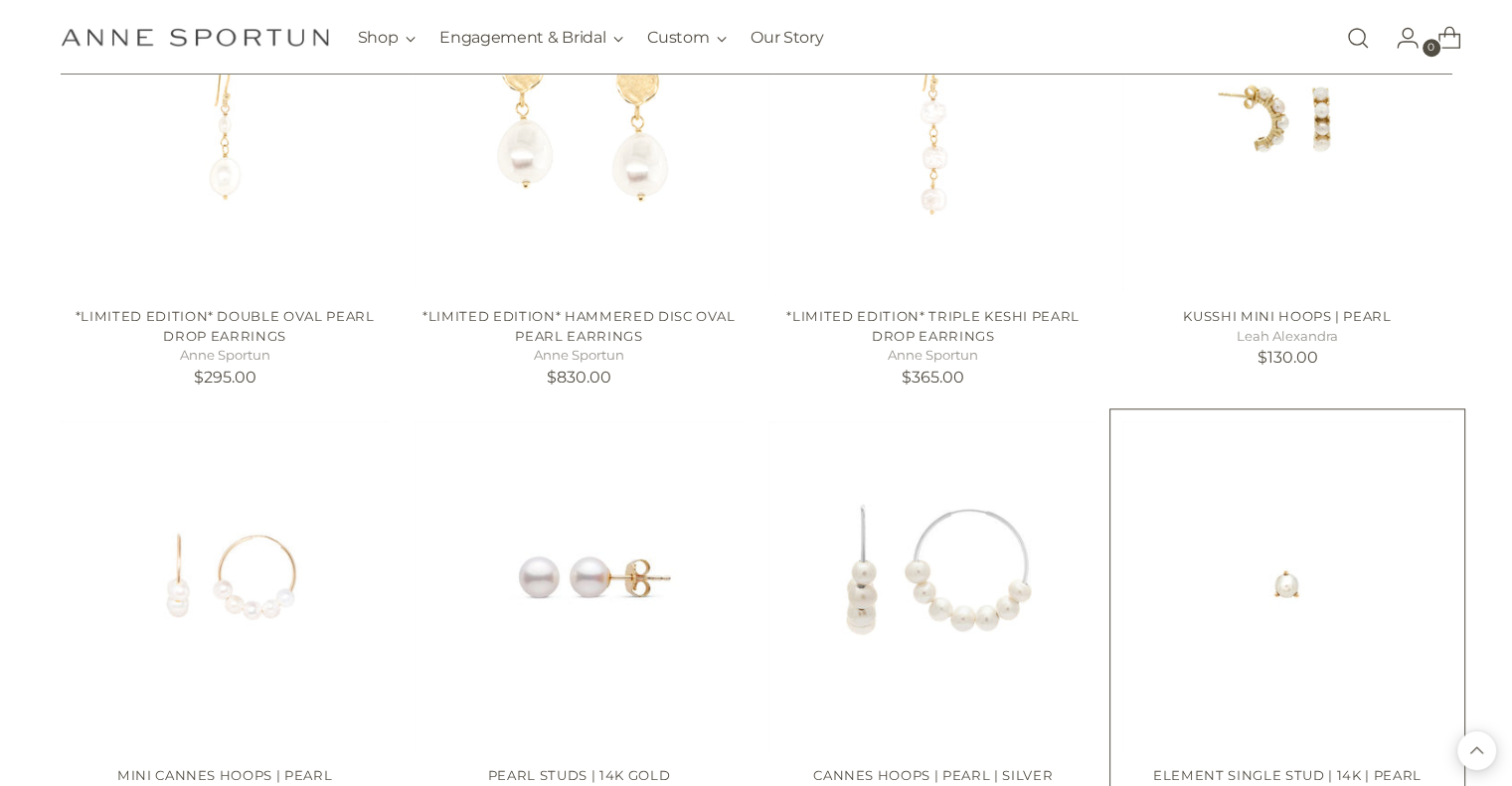scroll, scrollTop: 1888, scrollLeft: 0, axis: vertical 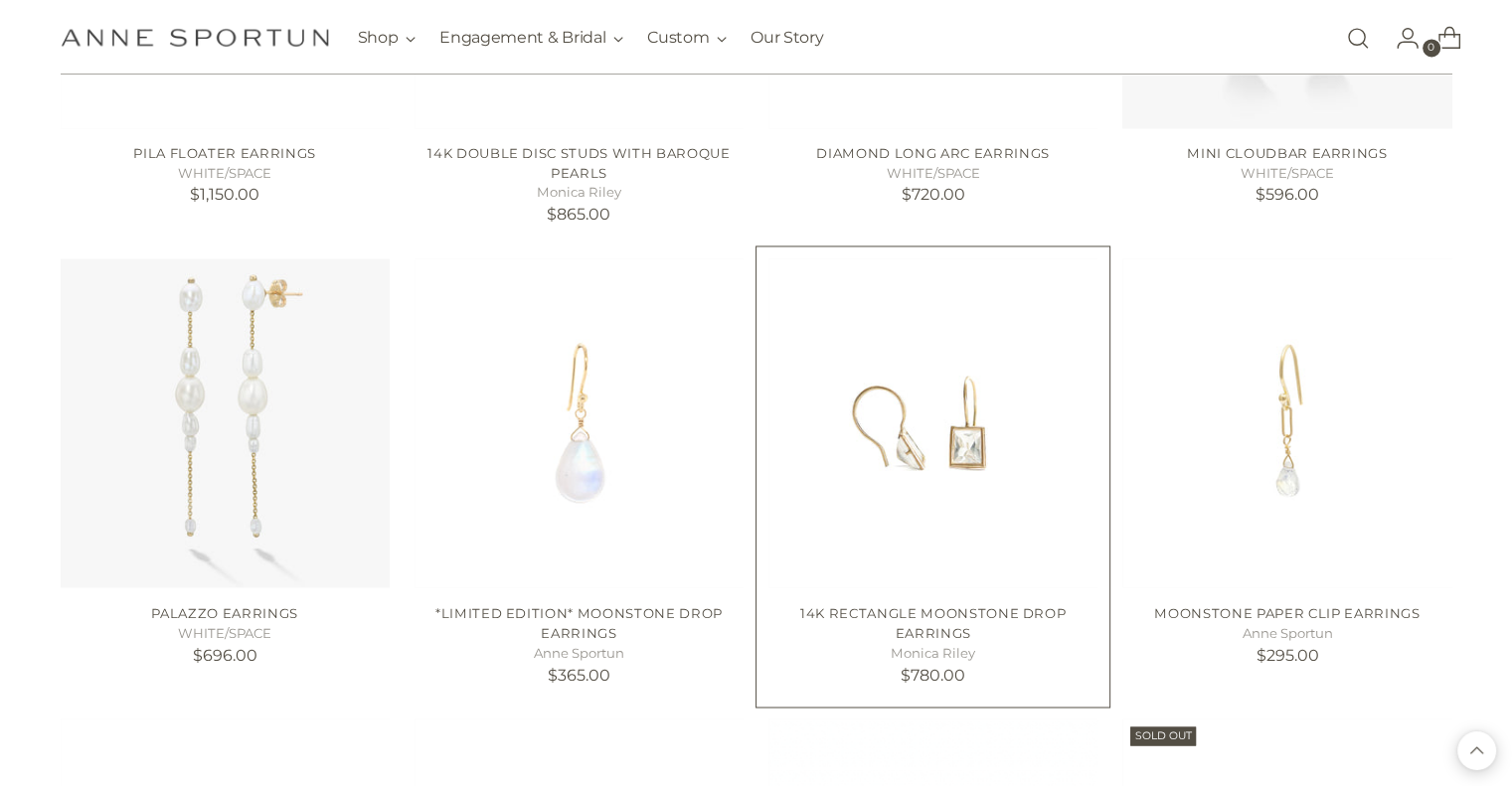 click at bounding box center [0, 0] 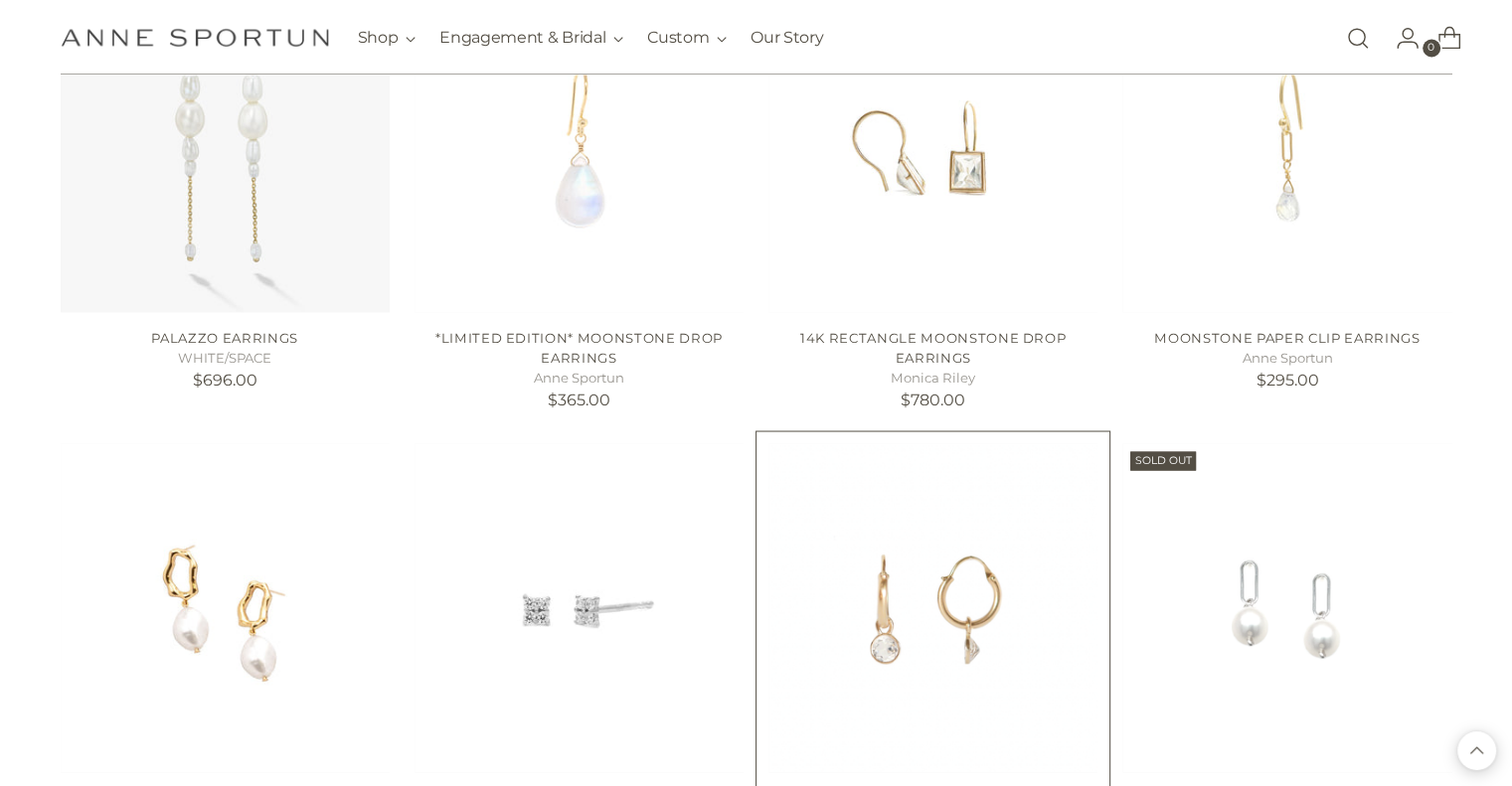 scroll, scrollTop: 3677, scrollLeft: 0, axis: vertical 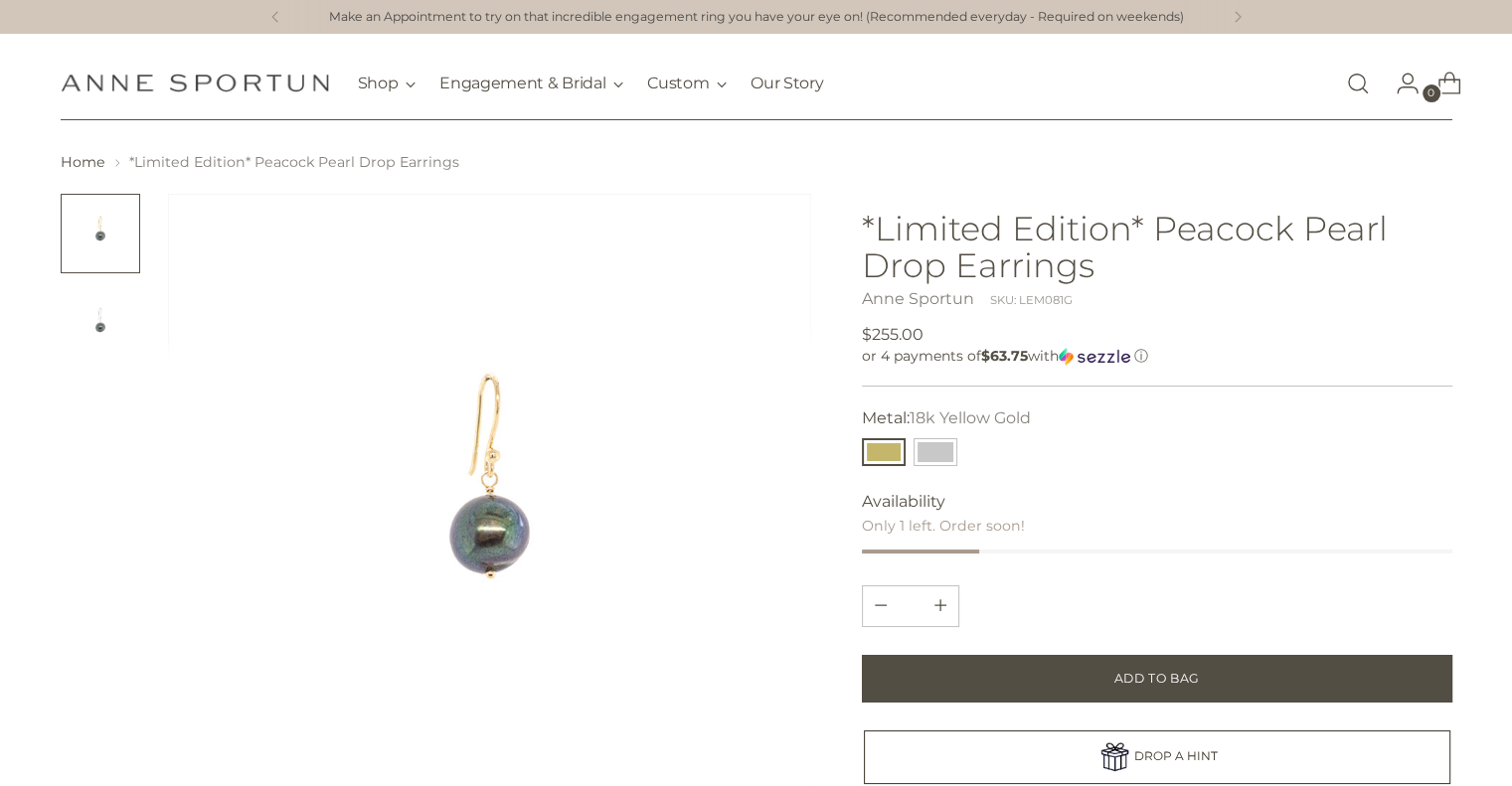 click at bounding box center [490, 516] 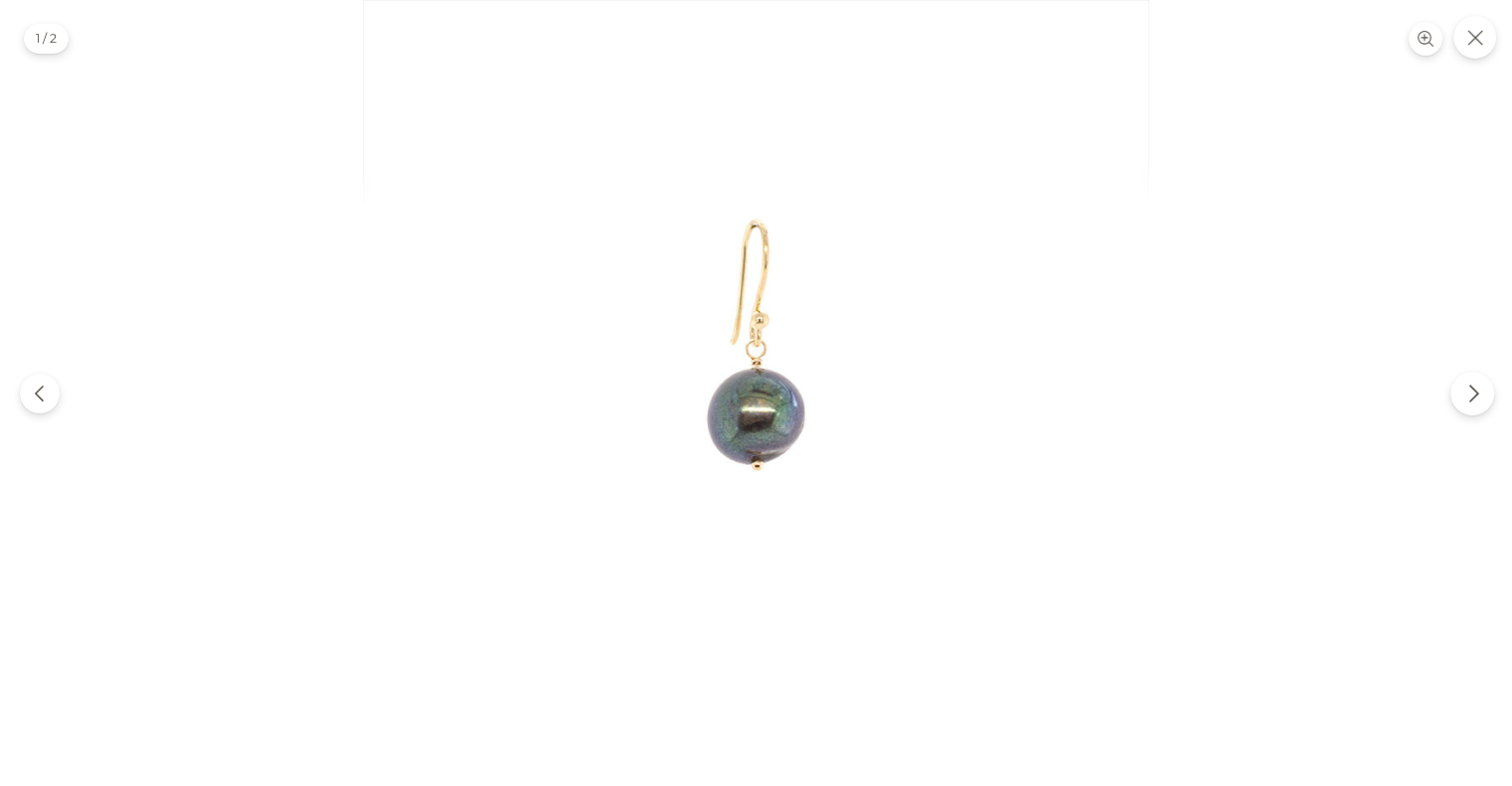 click 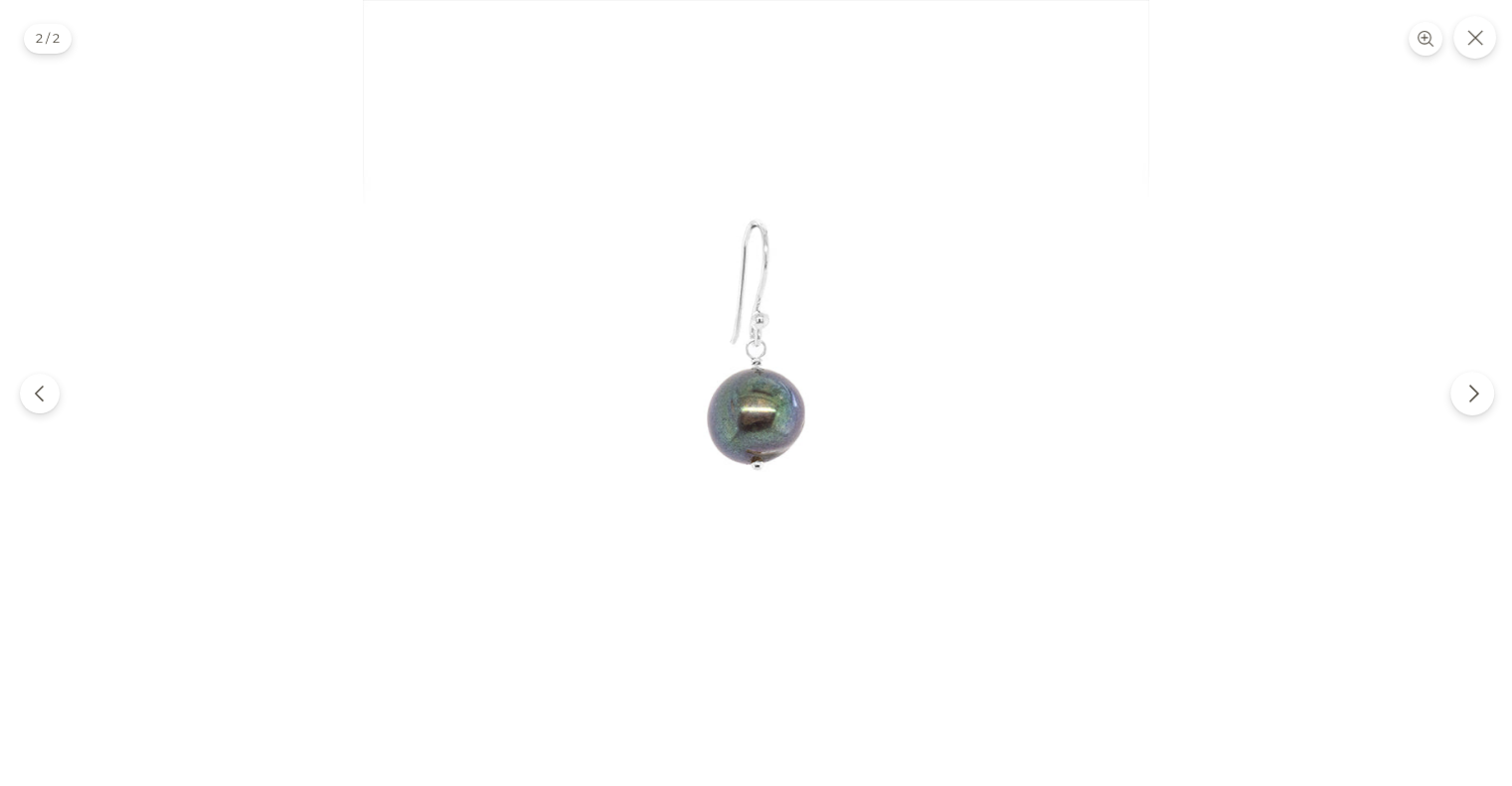 click 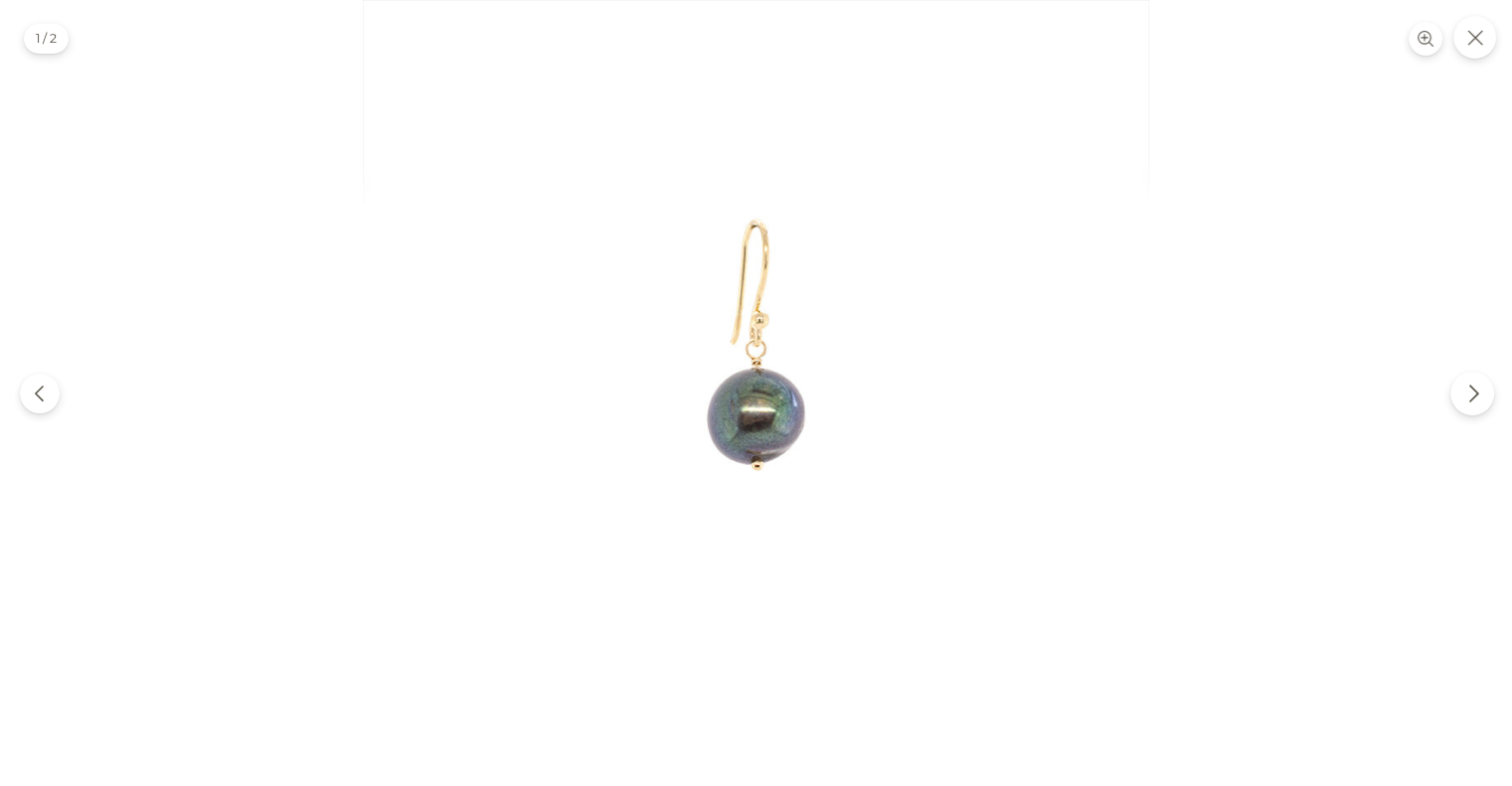 click 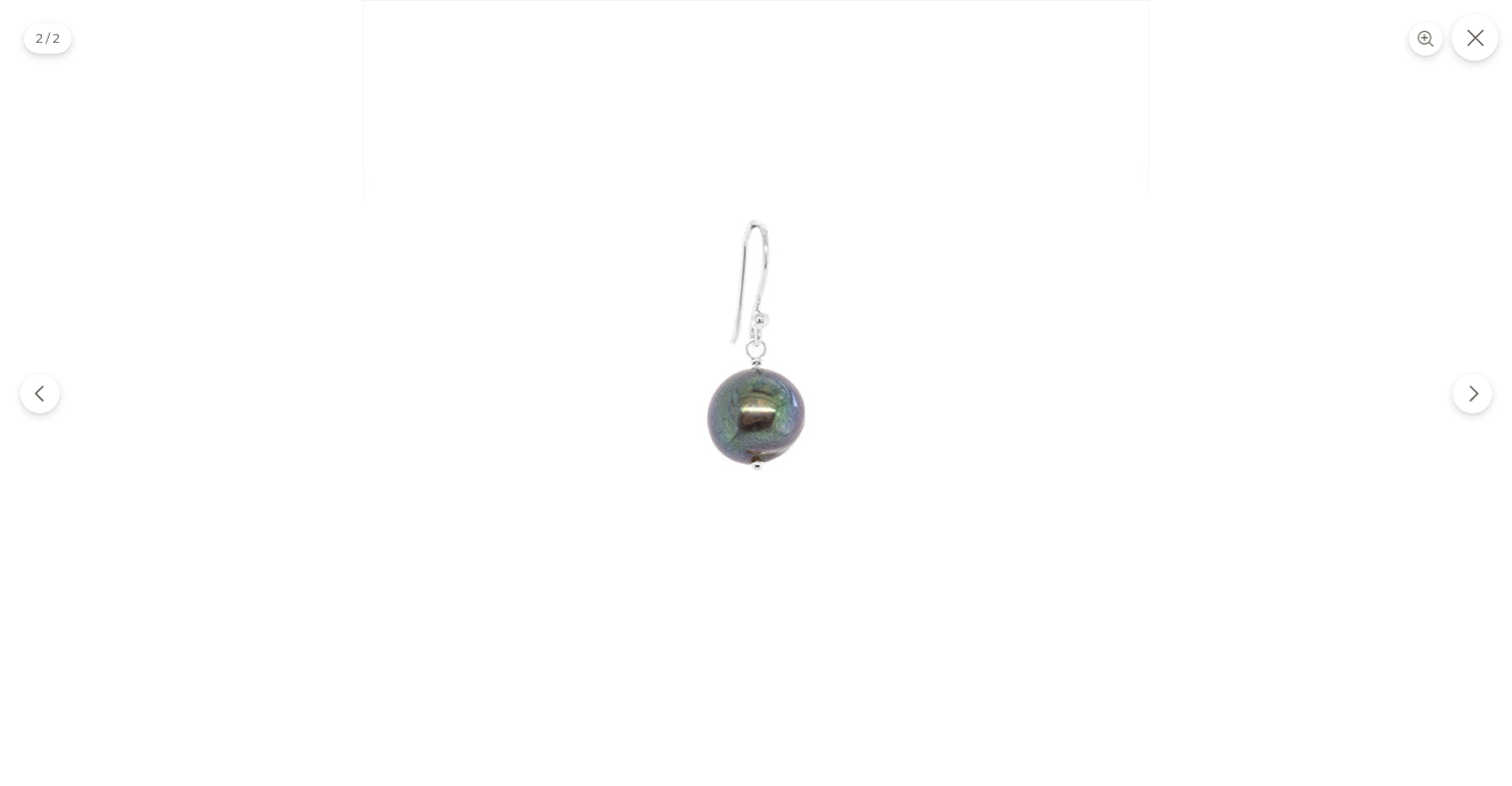 click 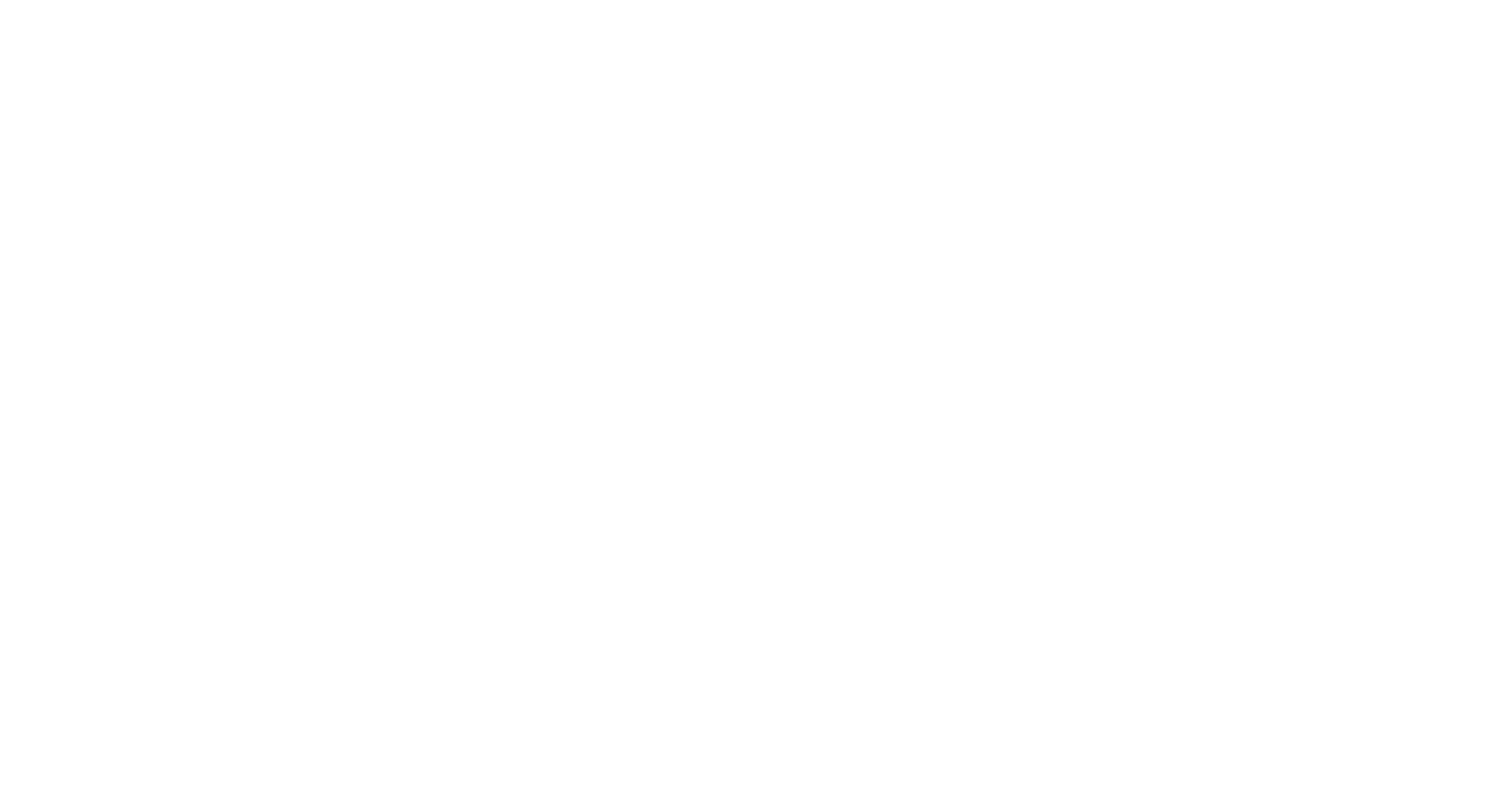 scroll, scrollTop: 0, scrollLeft: 0, axis: both 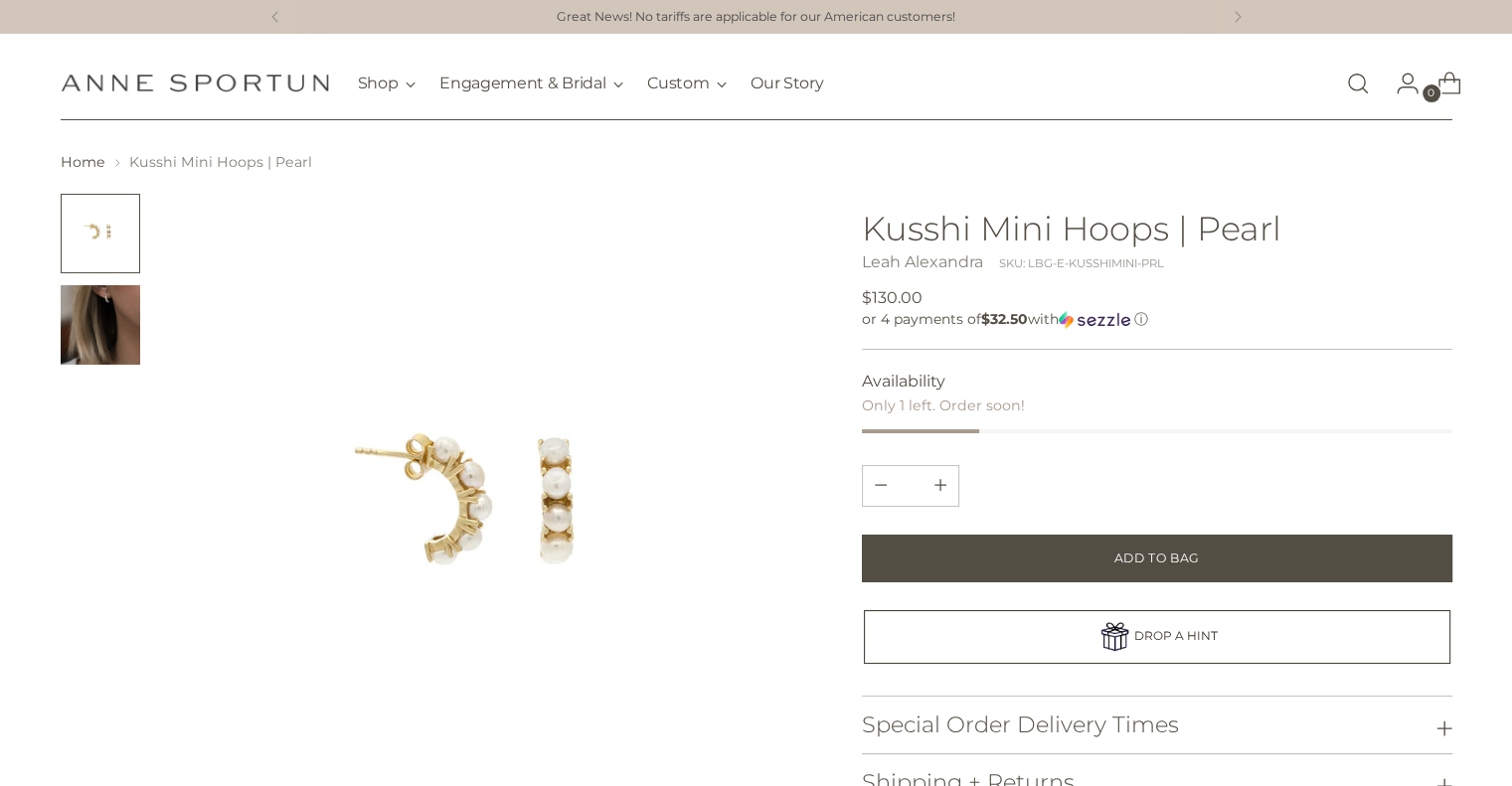 click at bounding box center (490, 516) 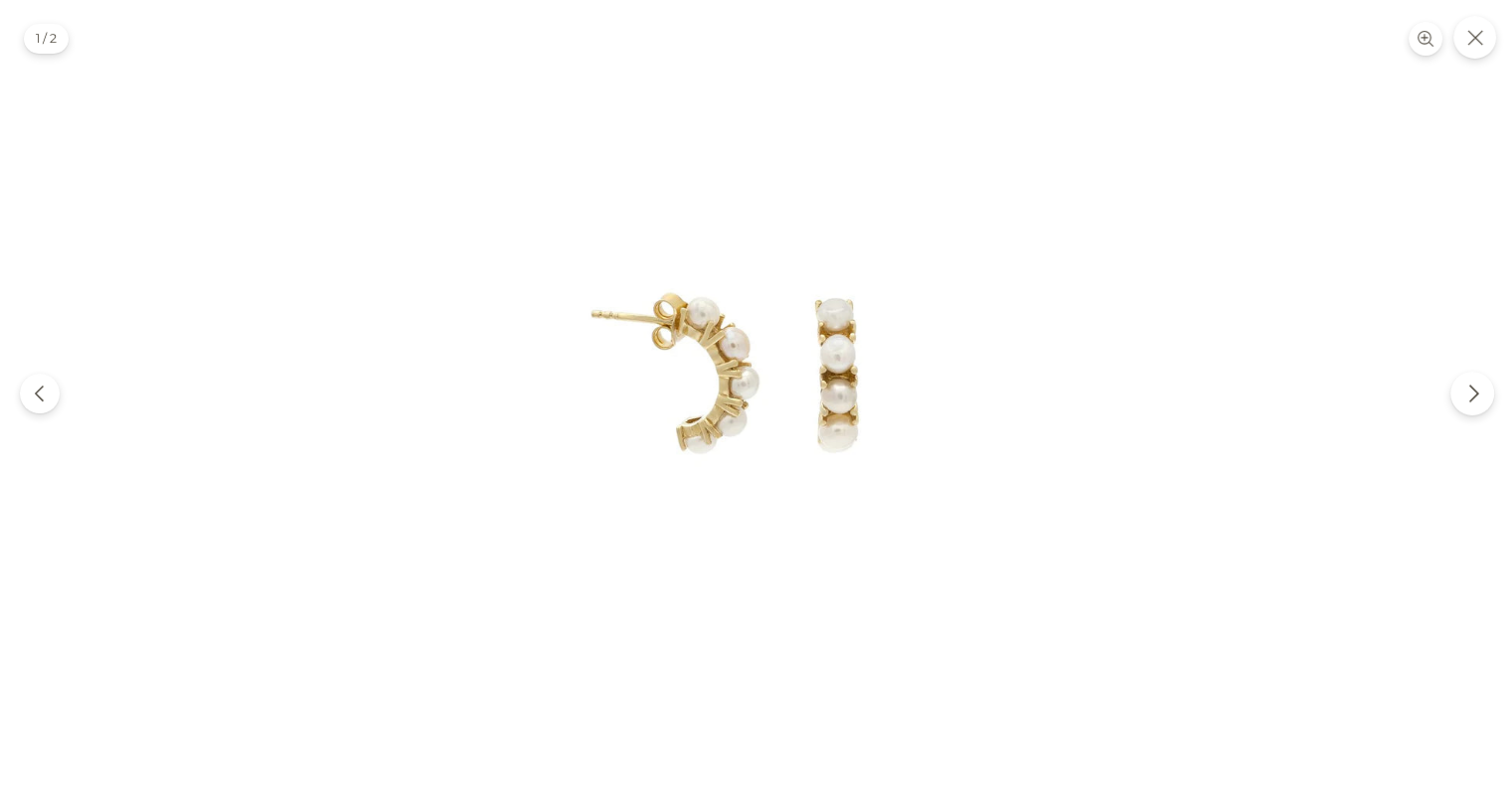 click 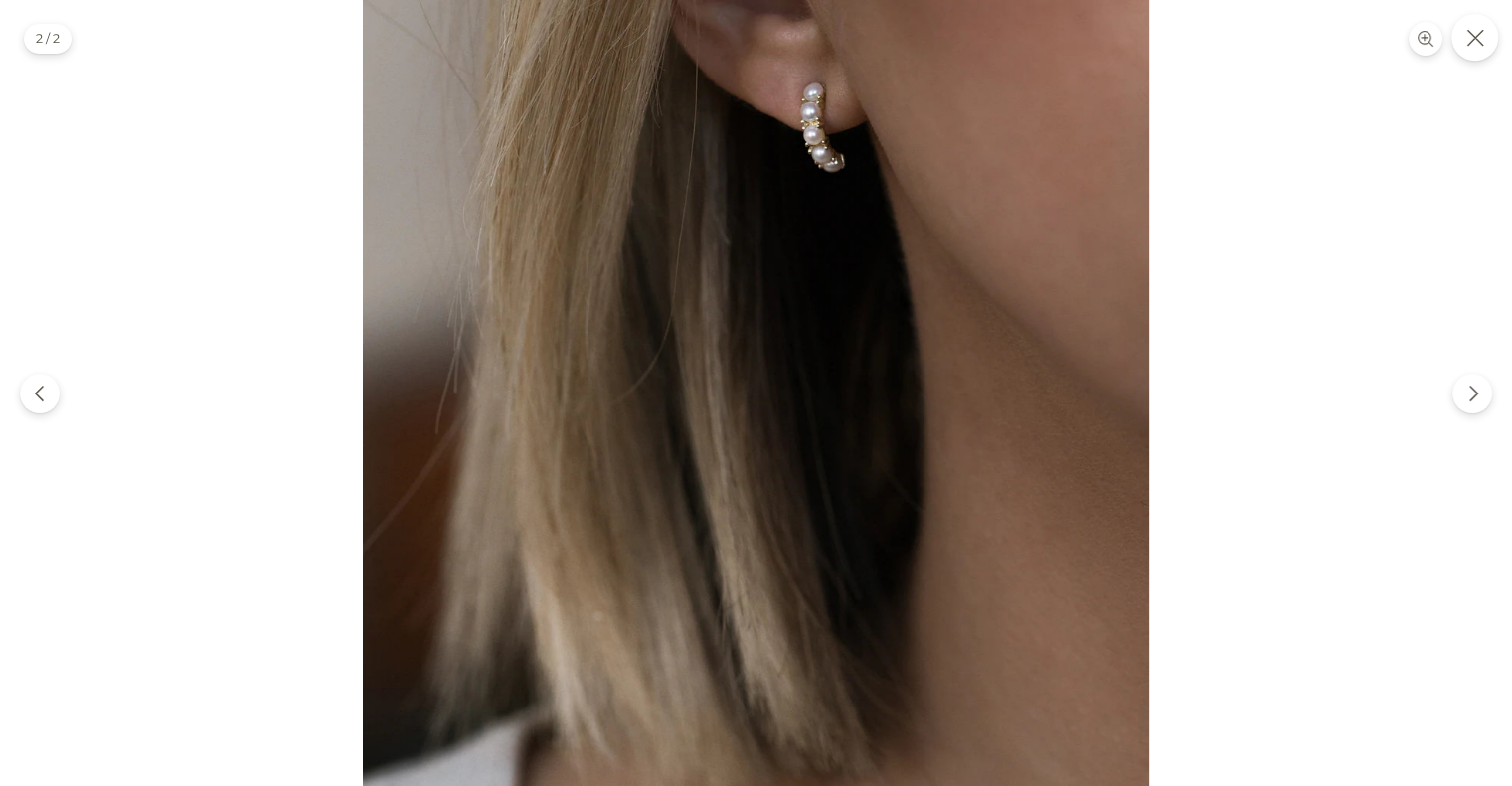 click 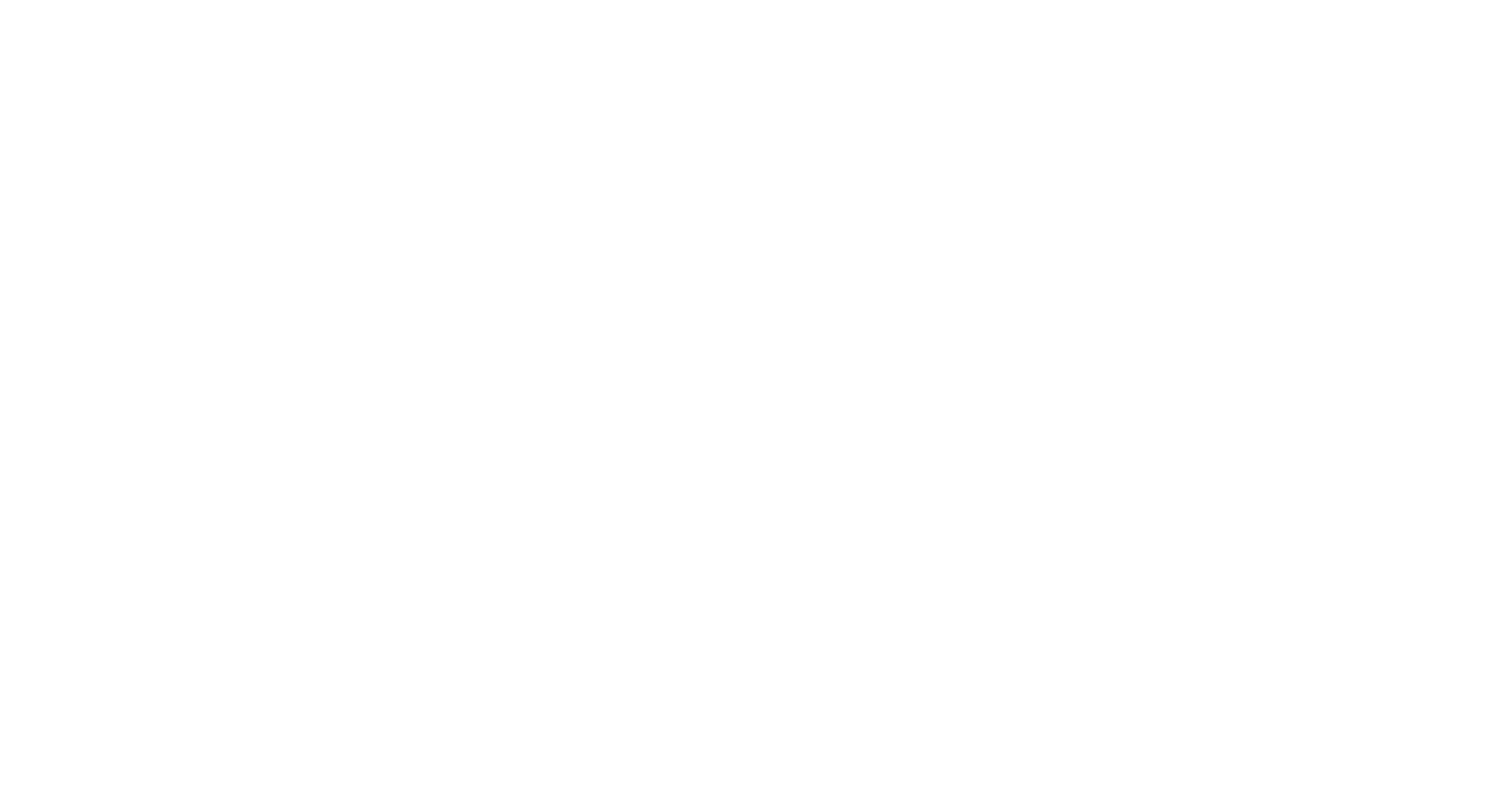 scroll, scrollTop: 0, scrollLeft: 0, axis: both 